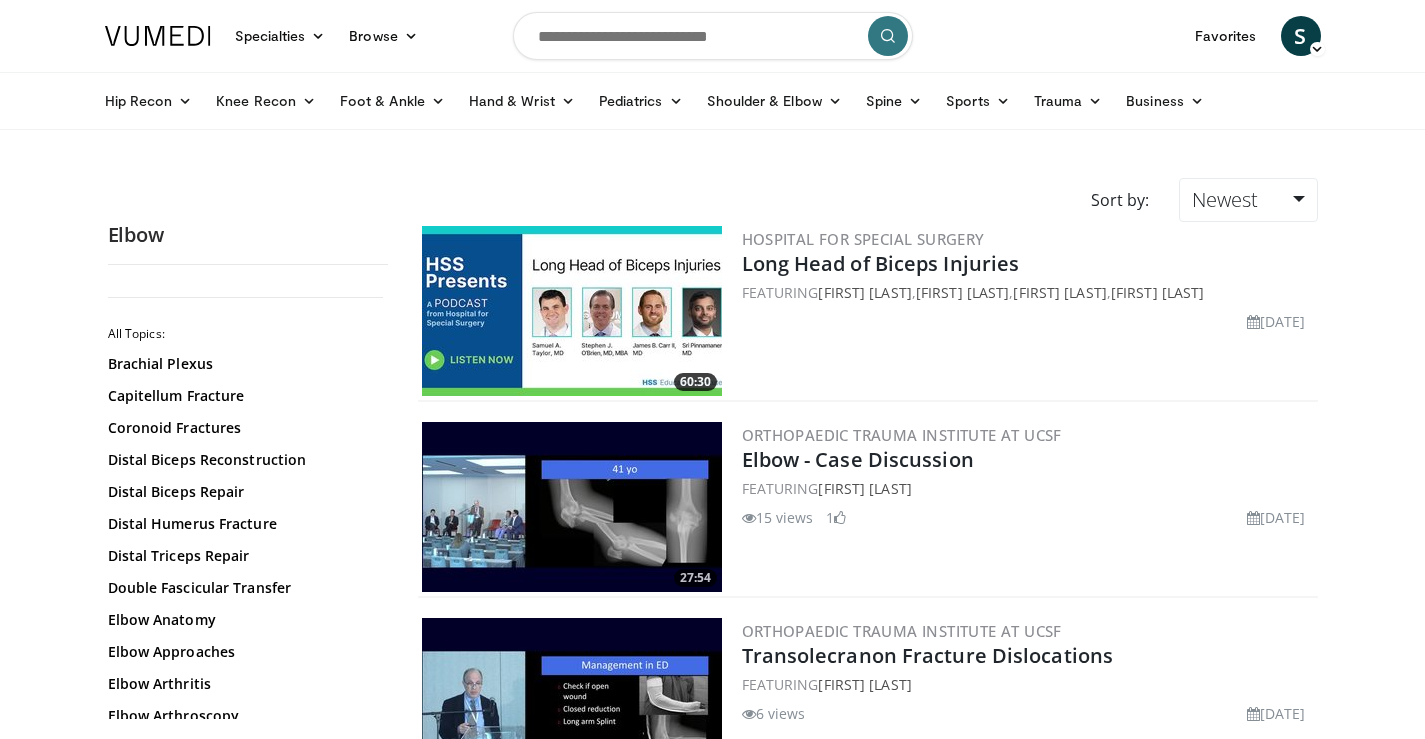 scroll, scrollTop: 0, scrollLeft: 0, axis: both 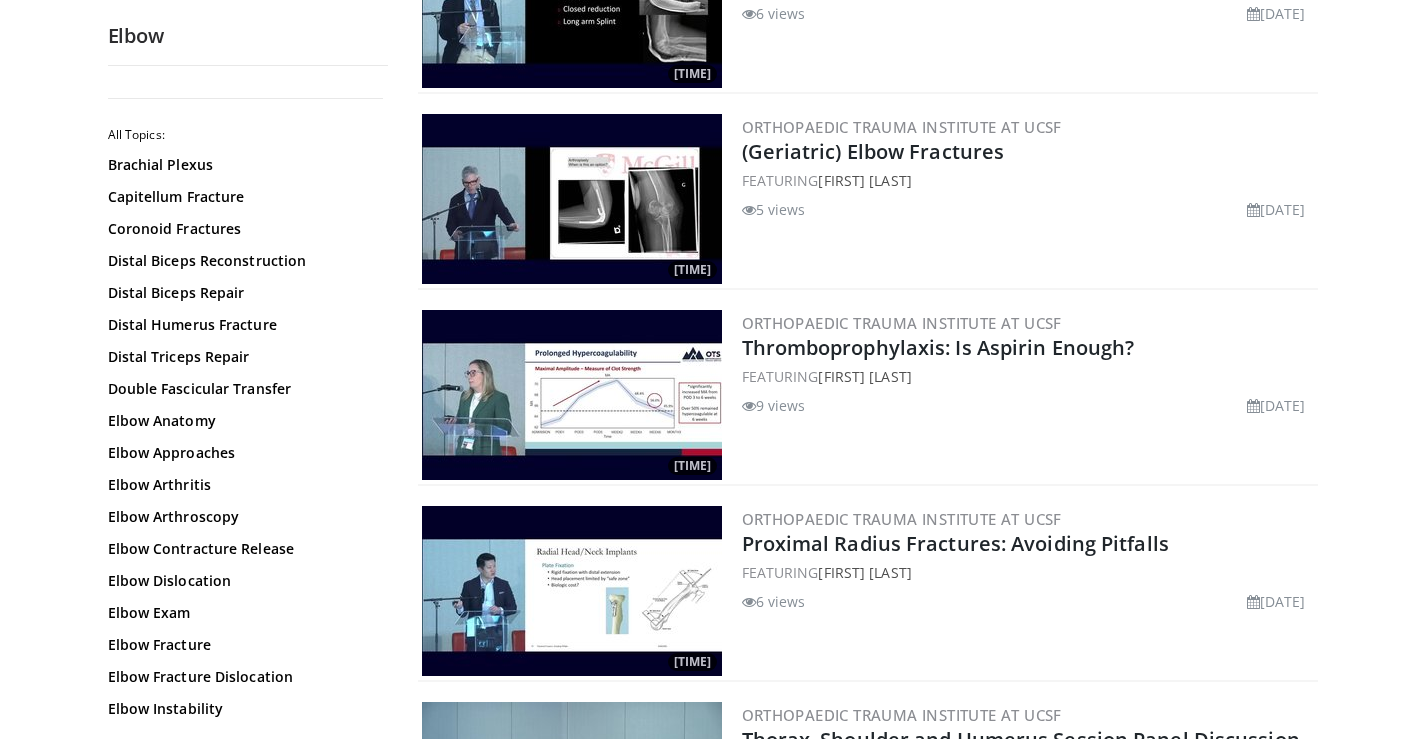 click on "Specialties
Adult & Family Medicine
Allergy, Asthma, Immunology
Anesthesiology
Cardiology
Dental
Dermatology
Endocrinology
Gastroenterology & Hepatology
General Surgery
Hematology & Oncology
Infectious Disease
Nephrology
Neurology
Neurosurgery
Obstetrics & Gynecology
Ophthalmology
Oral Maxillofacial
Orthopaedics
Otolaryngology
Pediatrics
Plastic Surgery
Podiatry
Psychiatry
Pulmonology
Radiation Oncology
Radiology
Rheumatology
Urology" at bounding box center [712, 1987] 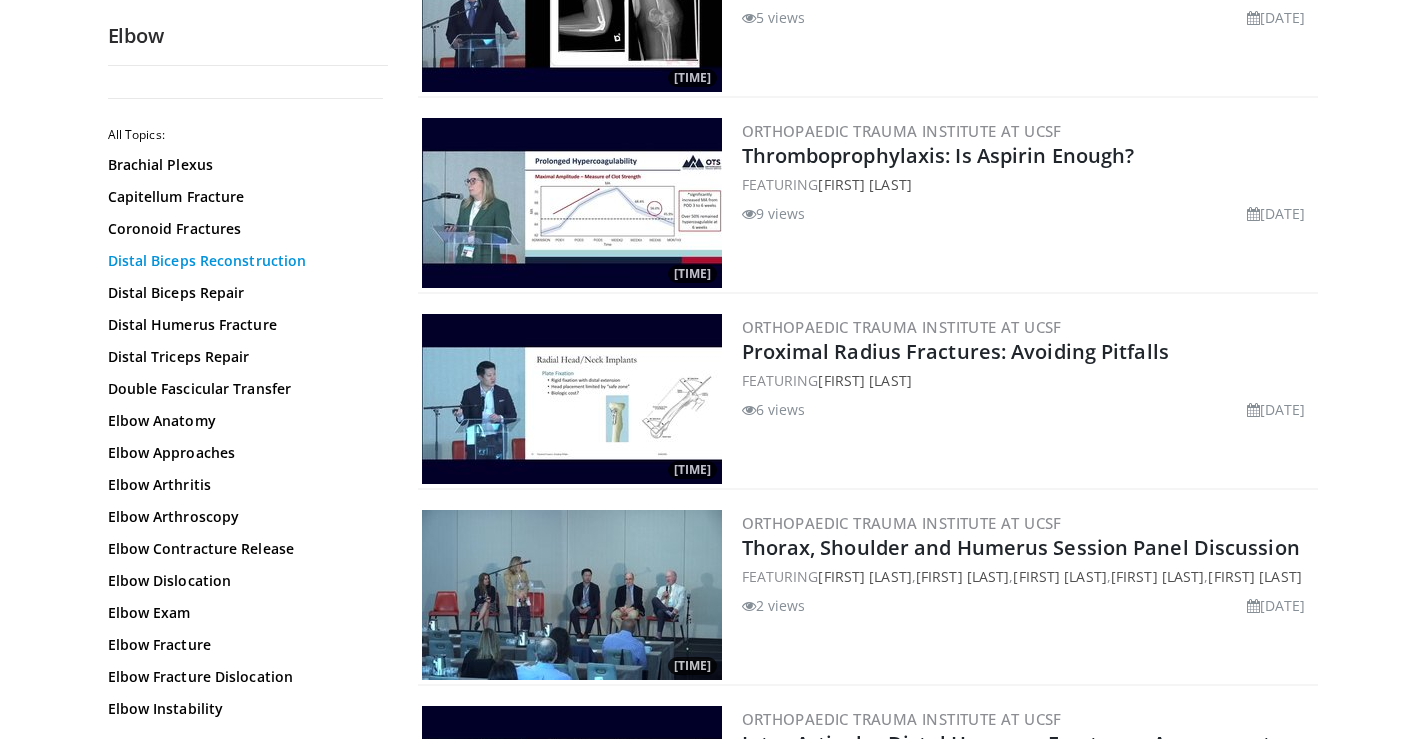 scroll, scrollTop: 900, scrollLeft: 0, axis: vertical 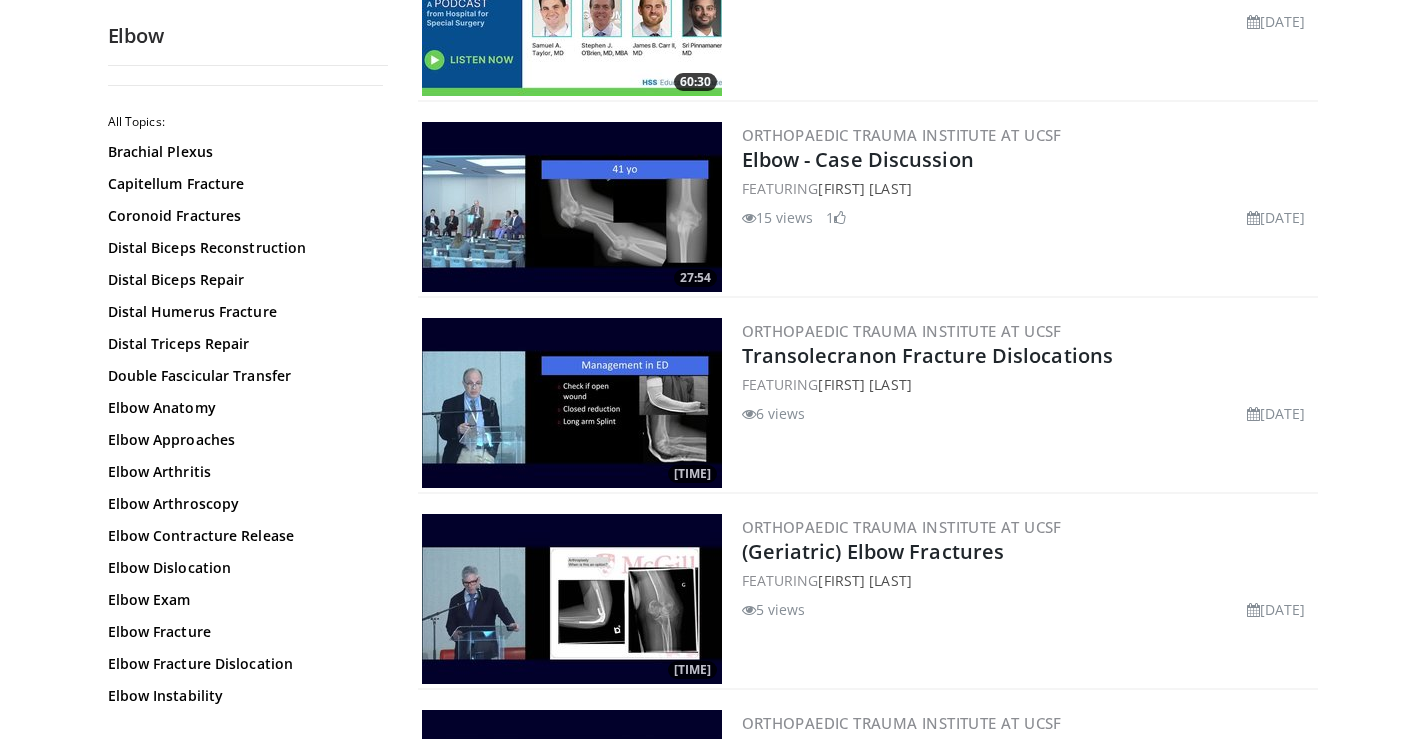 click on "Specialties
Adult & Family Medicine
Allergy, Asthma, Immunology
Anesthesiology
Cardiology
Dental
Dermatology
Endocrinology
Gastroenterology & Hepatology
General Surgery
Hematology & Oncology
Infectious Disease
Nephrology
Neurology
Neurosurgery
Obstetrics & Gynecology
Ophthalmology
Oral Maxillofacial
Orthopaedics
Otolaryngology
Pediatrics
Plastic Surgery
Podiatry
Psychiatry
Pulmonology
Radiation Oncology
Radiology
Rheumatology
Urology" at bounding box center [712, 2387] 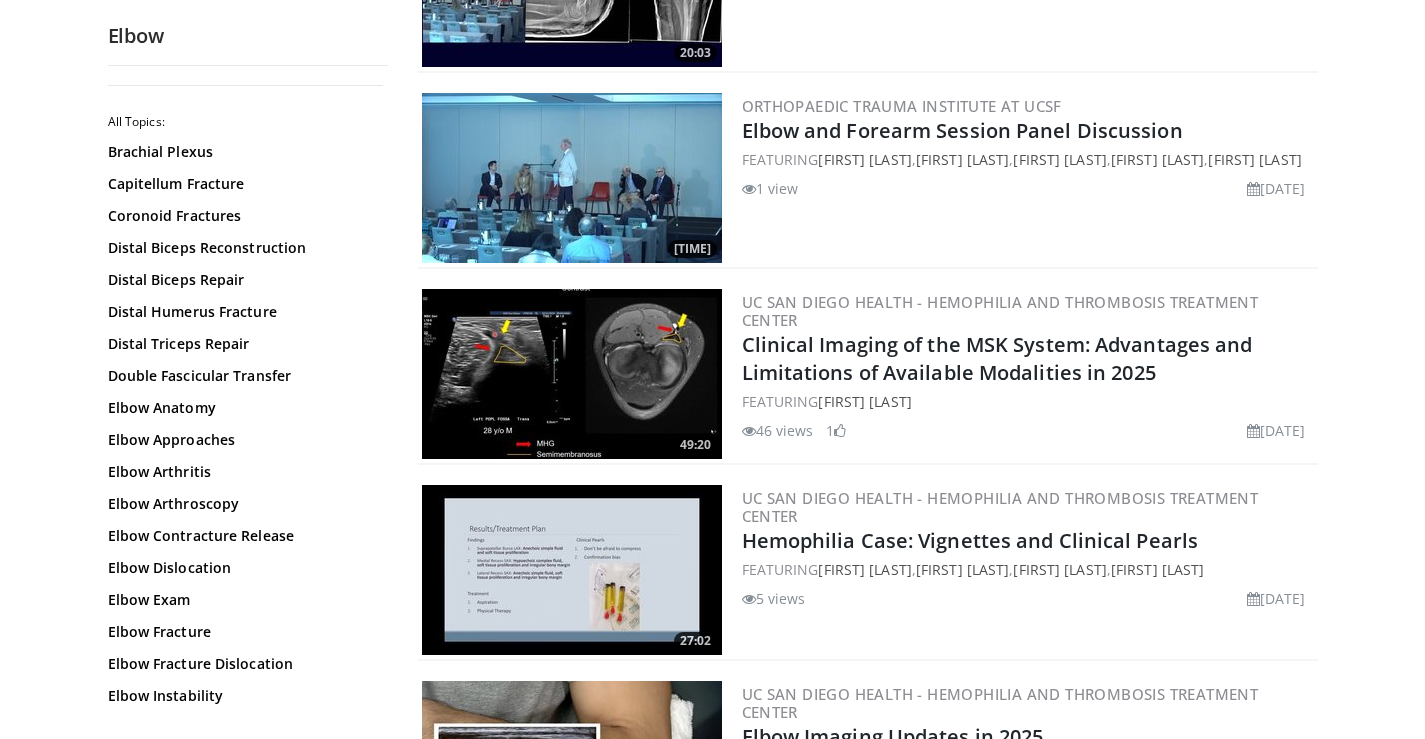 scroll, scrollTop: 1900, scrollLeft: 0, axis: vertical 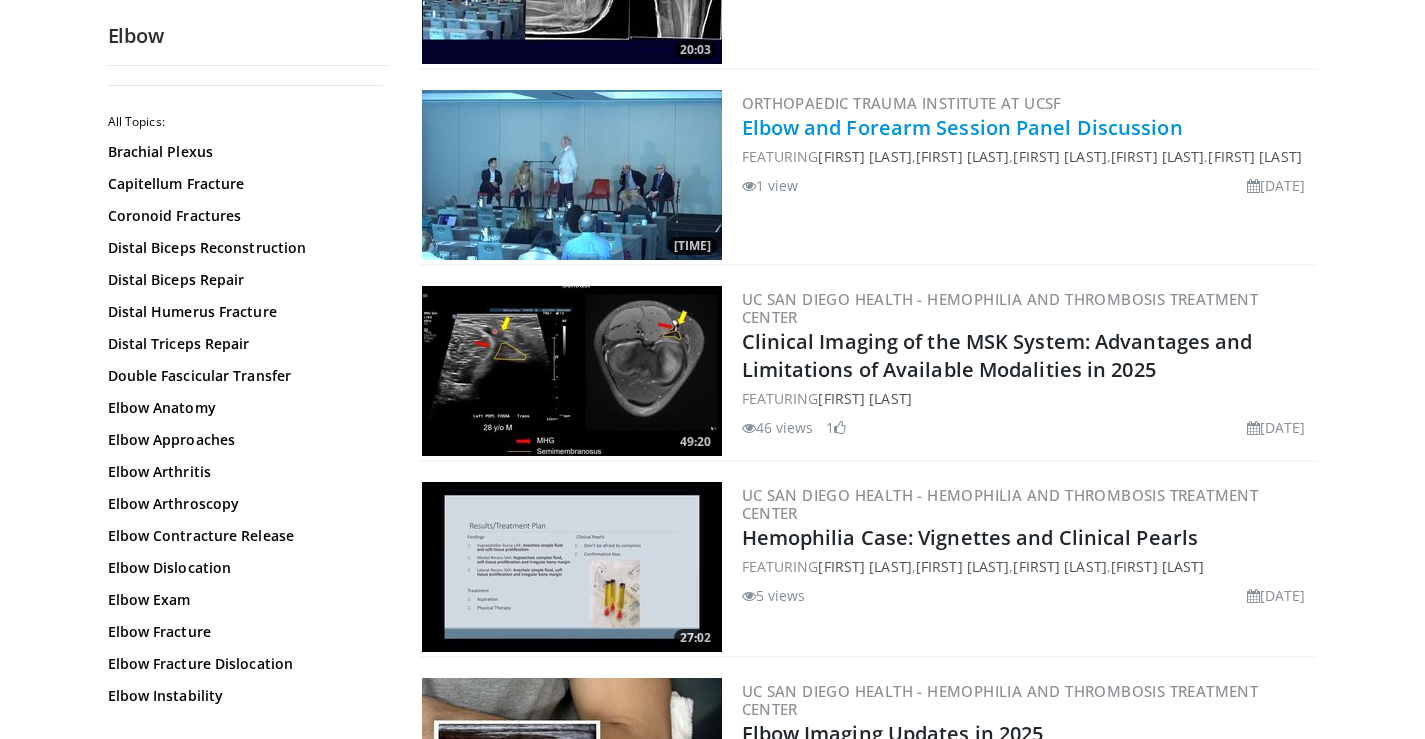 click on "Elbow and Forearm Session Panel Discussion" at bounding box center [962, 127] 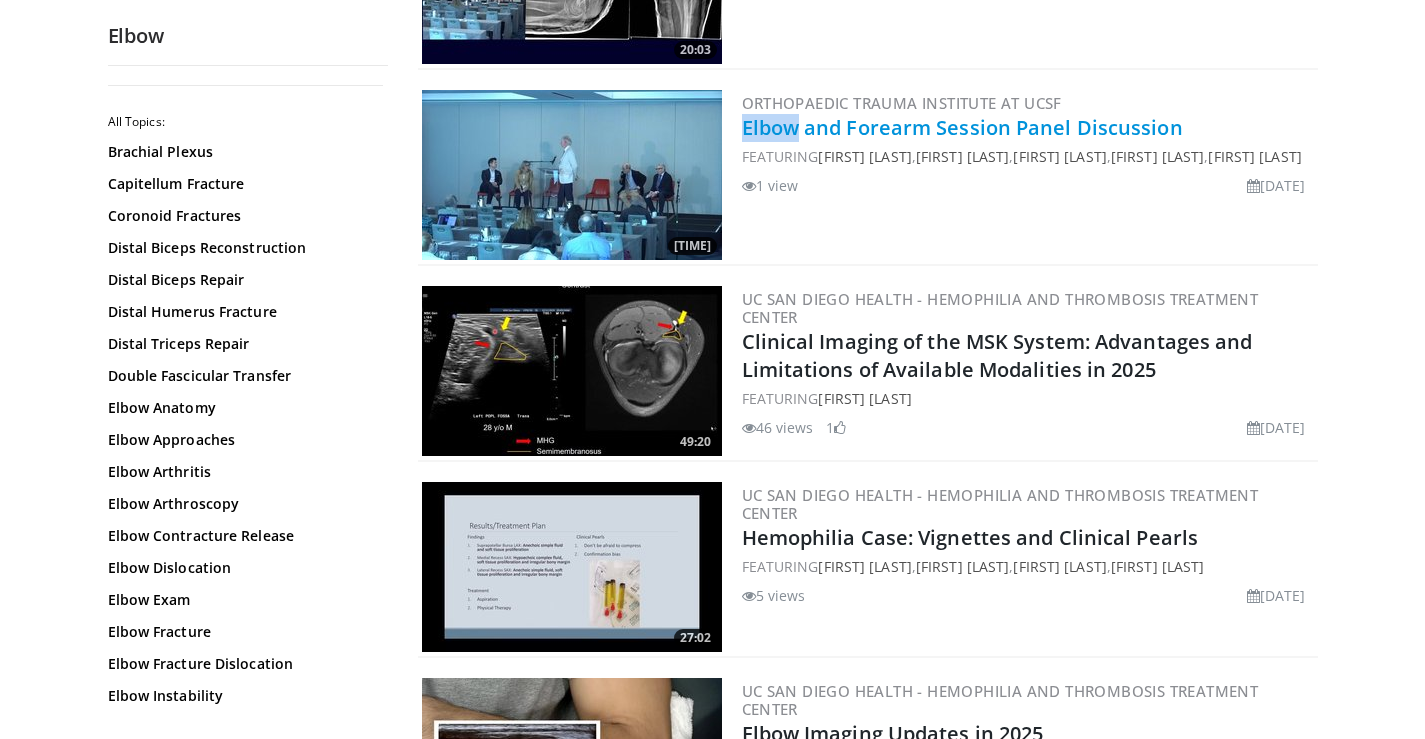 drag, startPoint x: 733, startPoint y: 132, endPoint x: 792, endPoint y: 134, distance: 59.03389 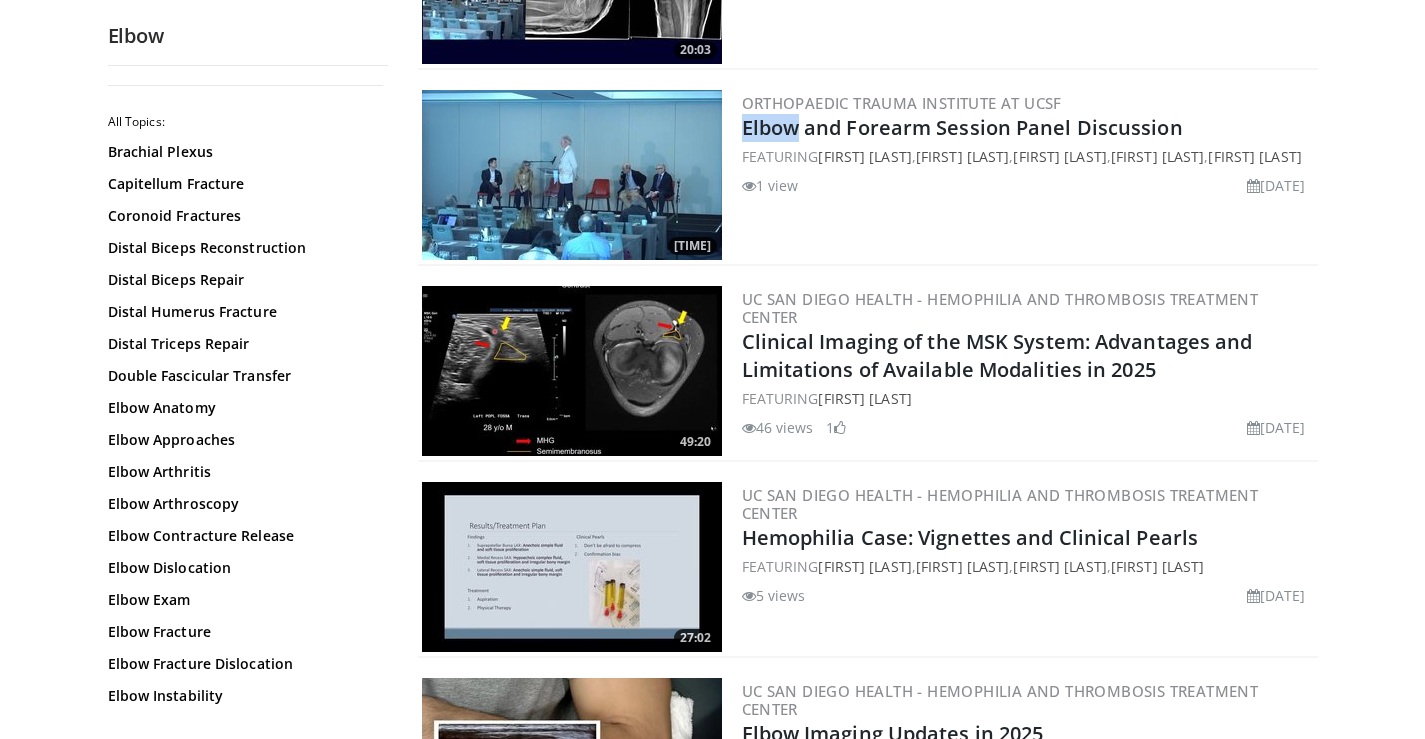 copy on "Elbow" 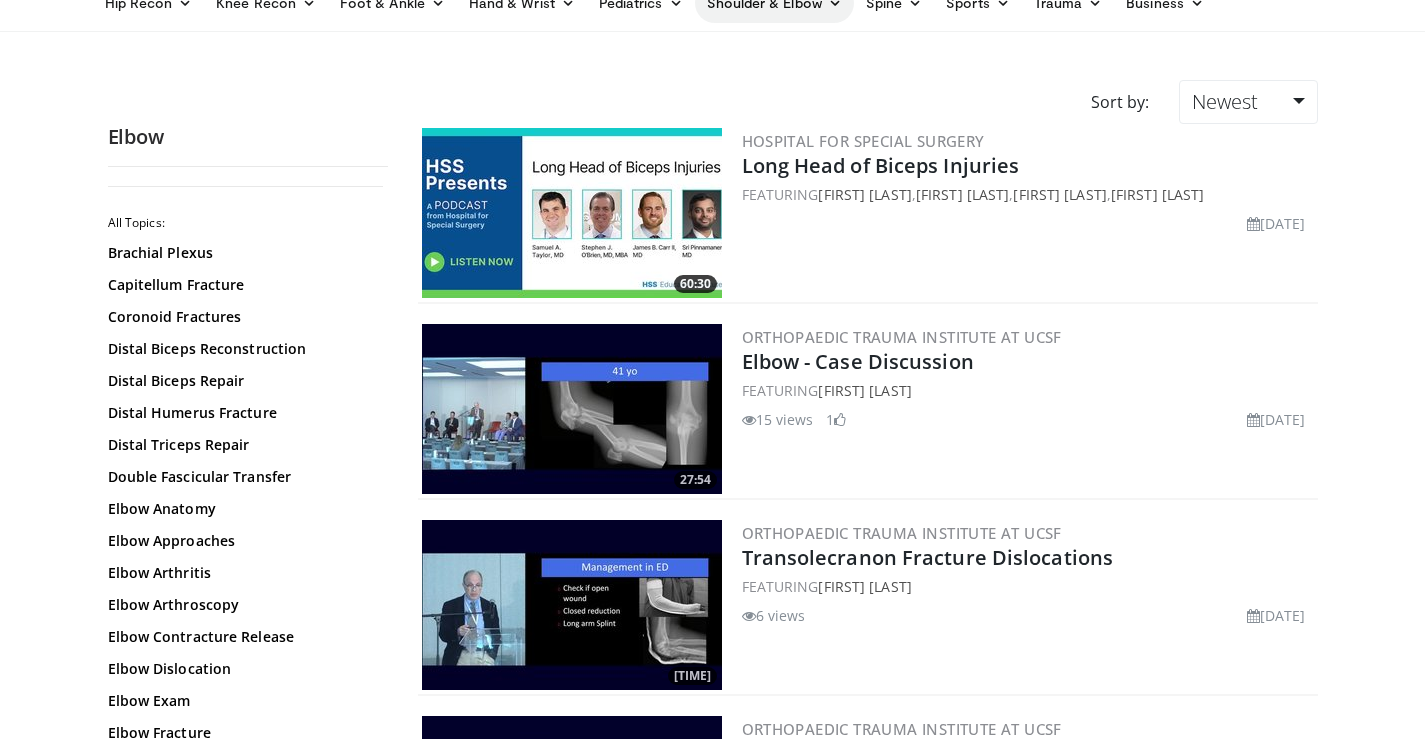 scroll, scrollTop: 0, scrollLeft: 0, axis: both 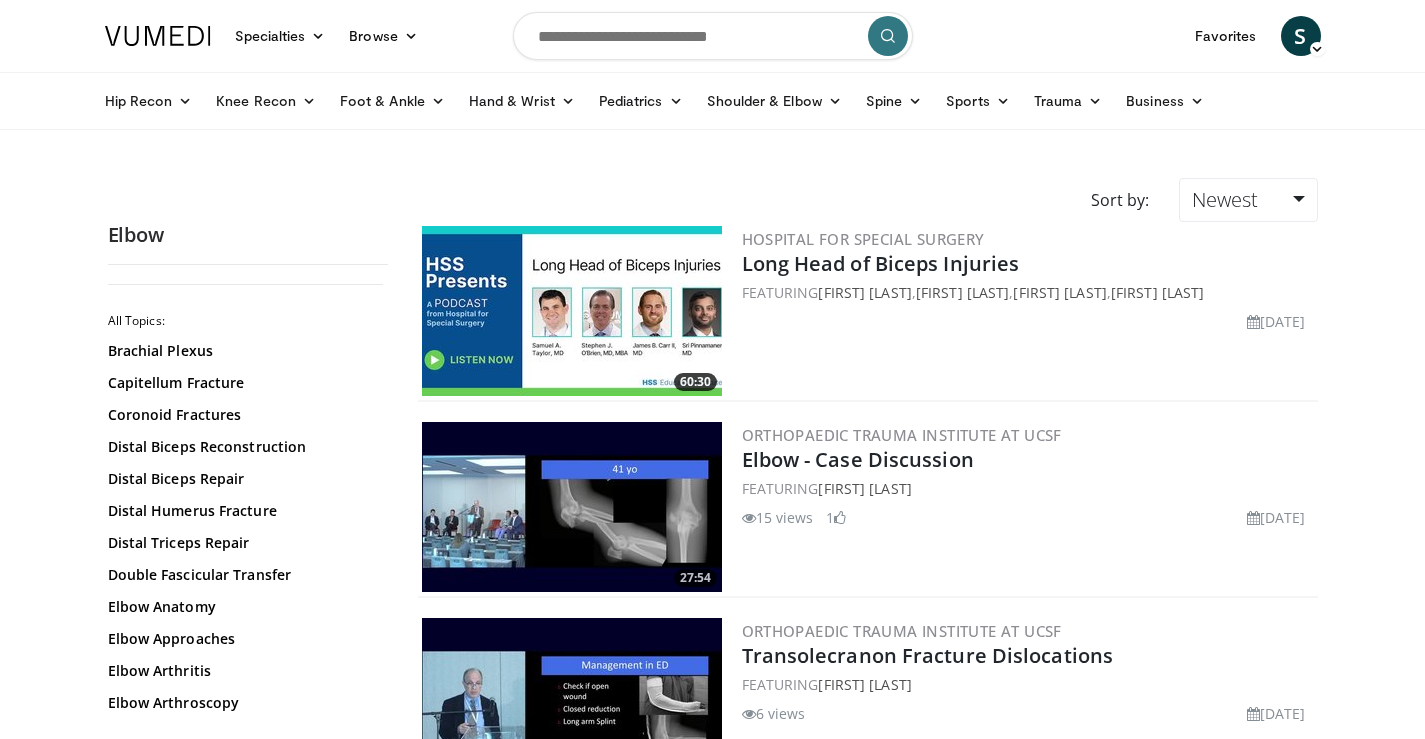 click at bounding box center (713, 36) 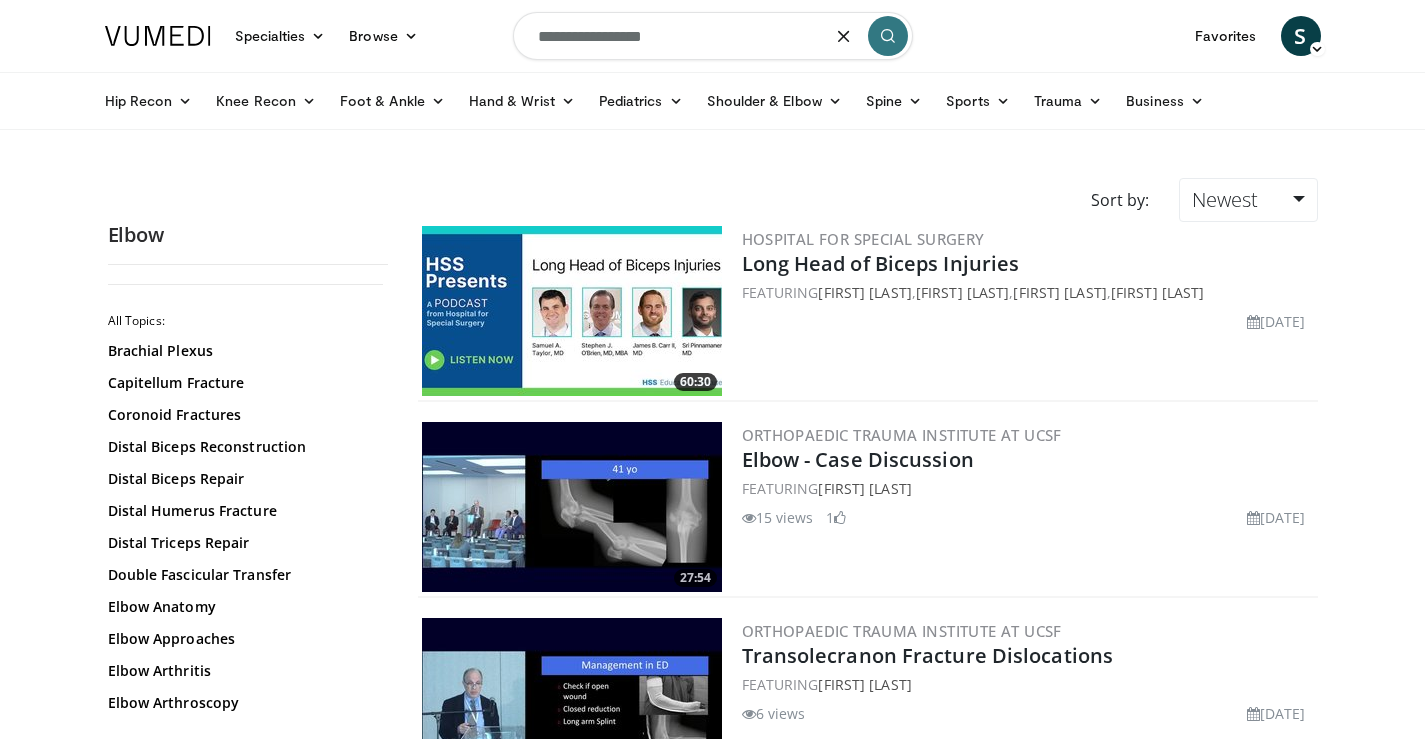 type on "**********" 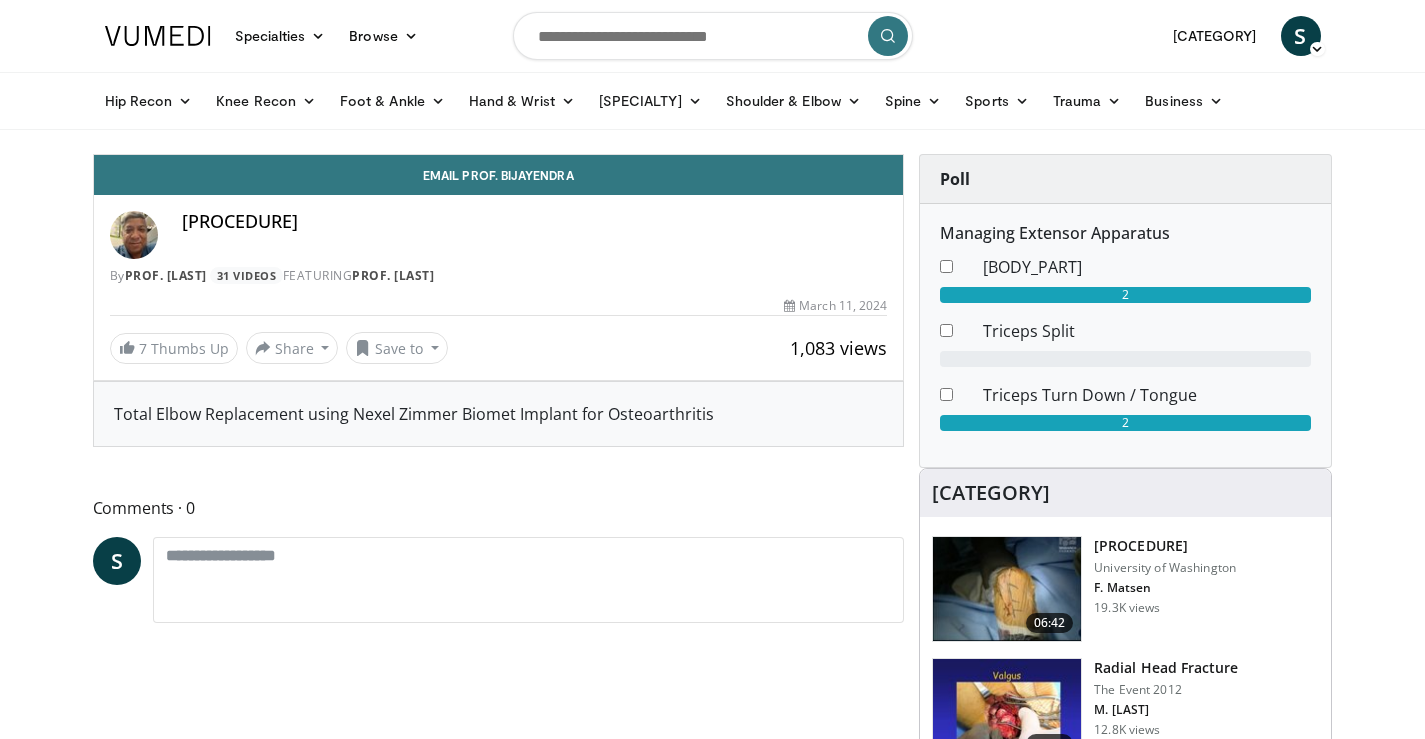 scroll, scrollTop: 0, scrollLeft: 0, axis: both 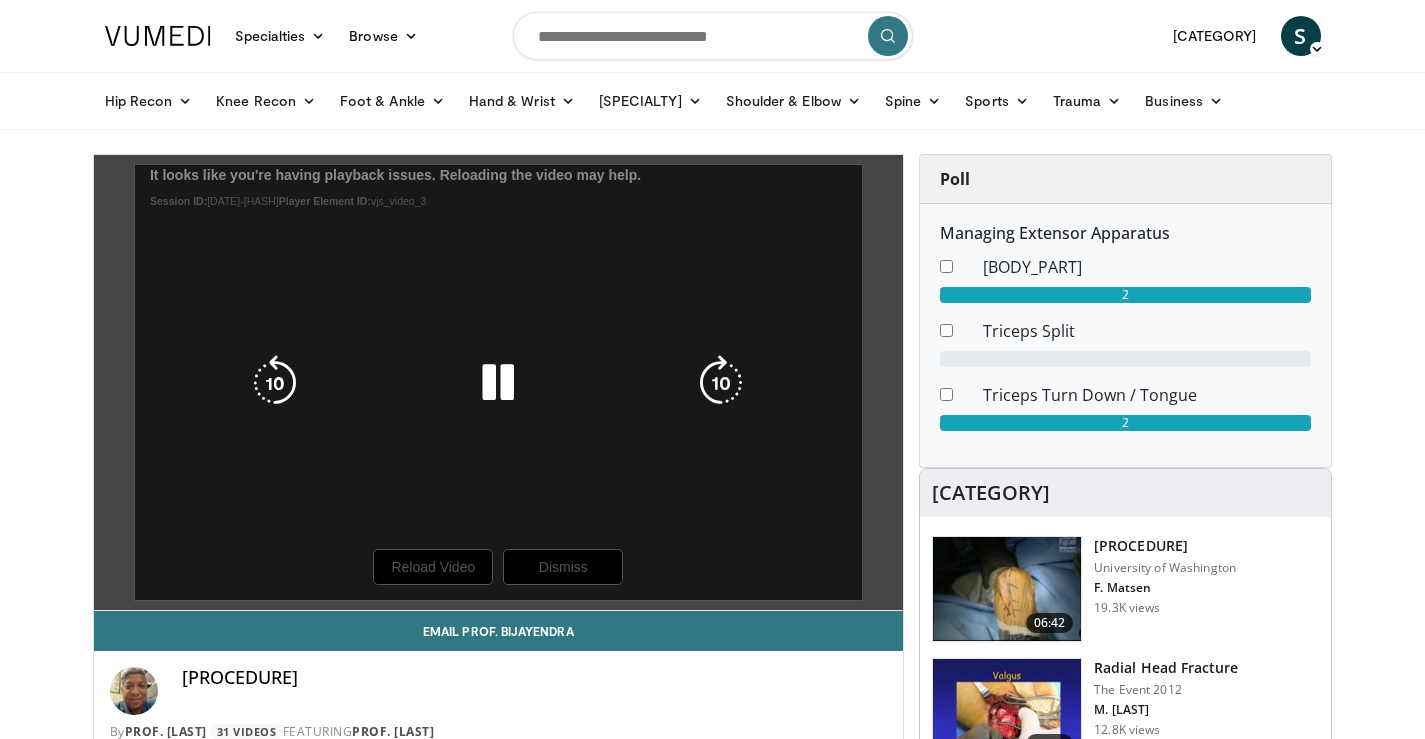 click at bounding box center (498, 383) 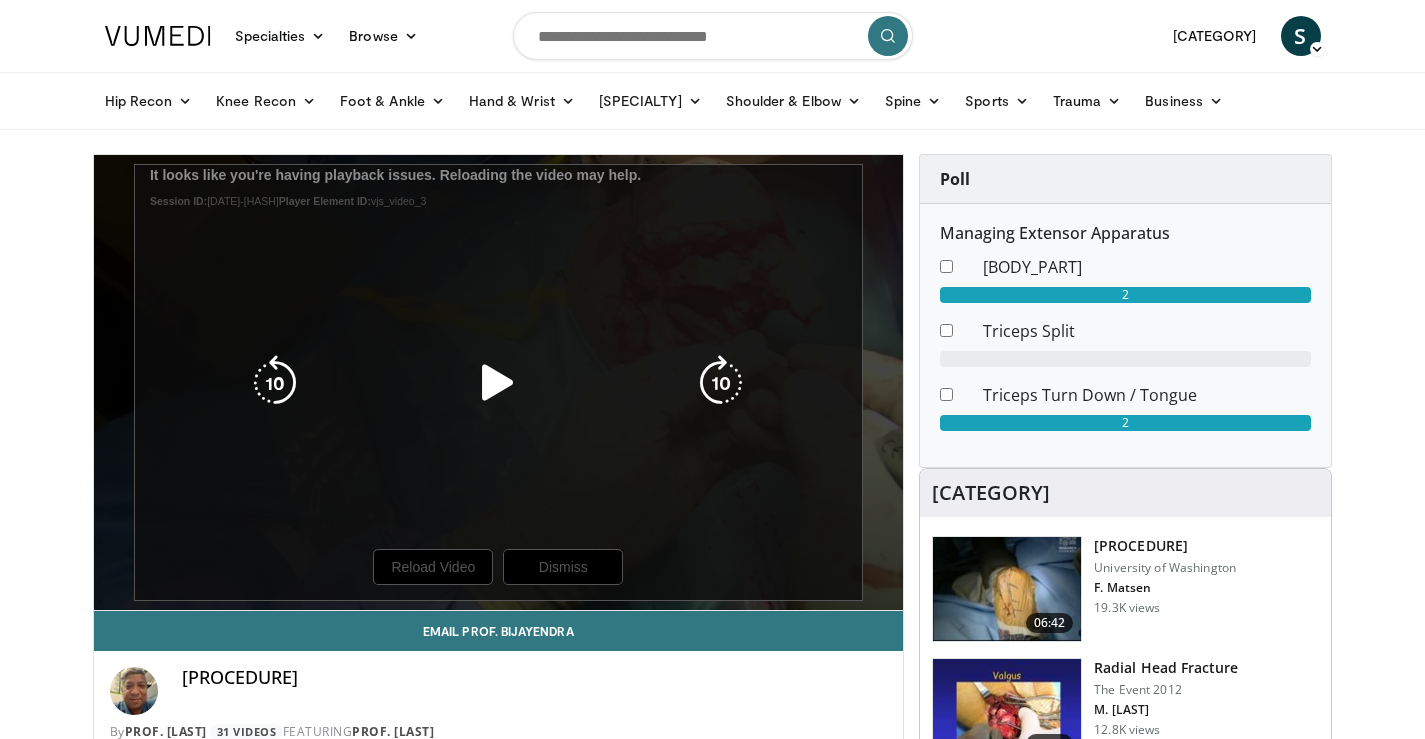click at bounding box center [498, 383] 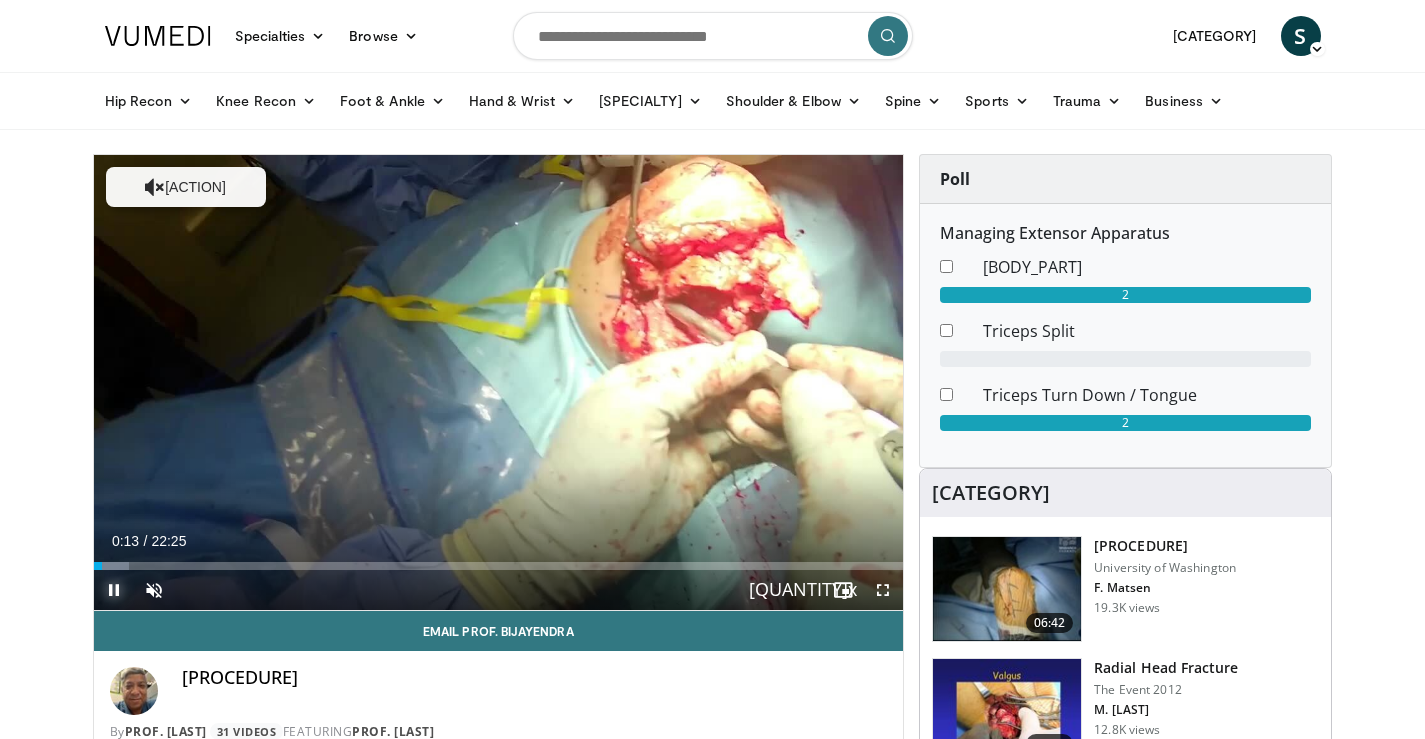 click at bounding box center (114, 590) 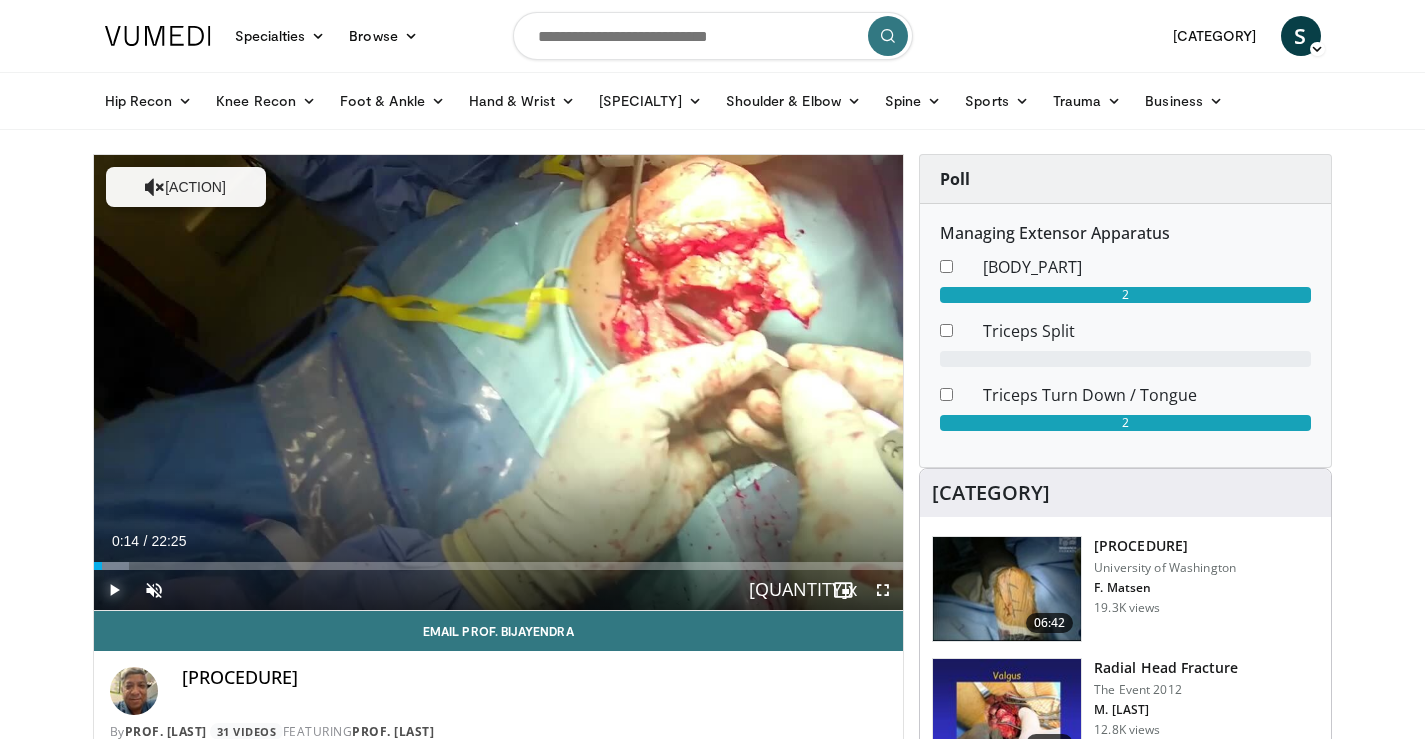 click at bounding box center [114, 590] 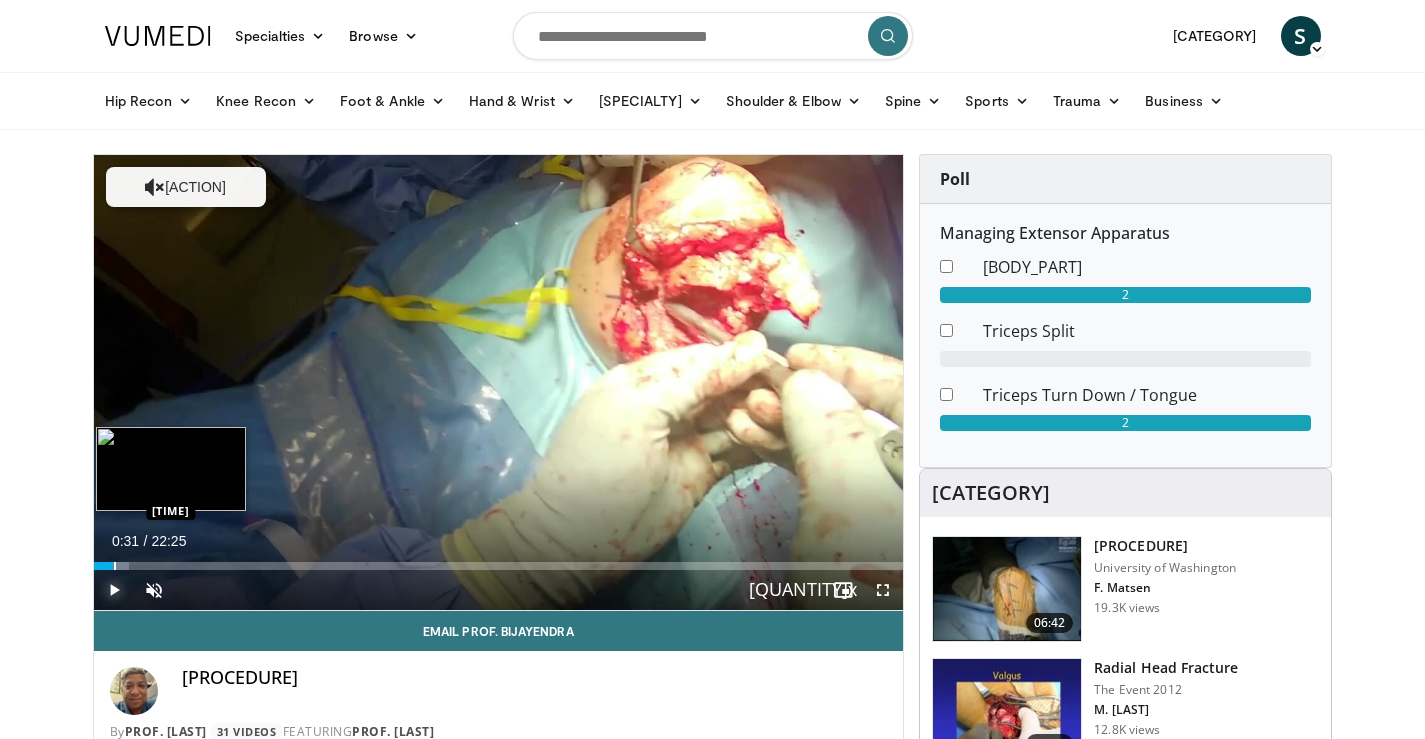 click at bounding box center [115, 566] 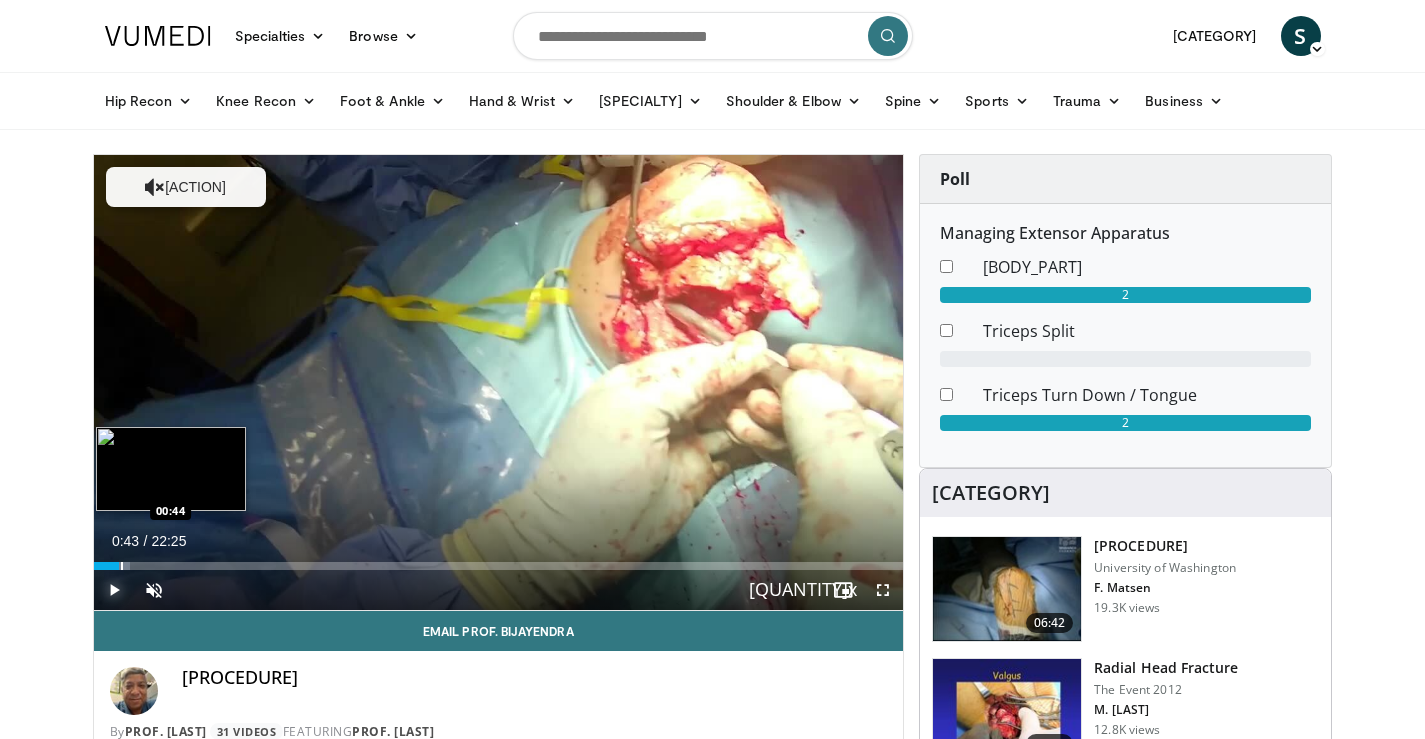click at bounding box center [122, 566] 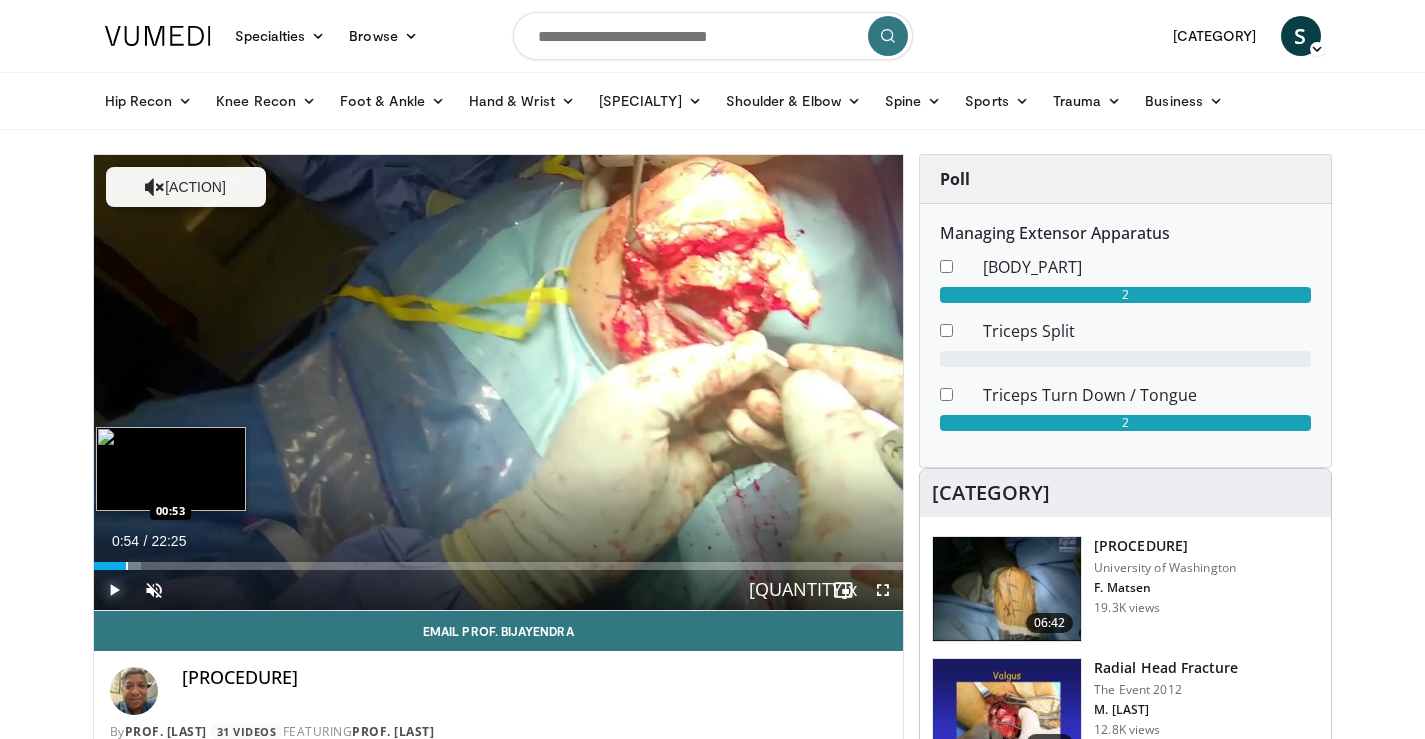 click at bounding box center [127, 566] 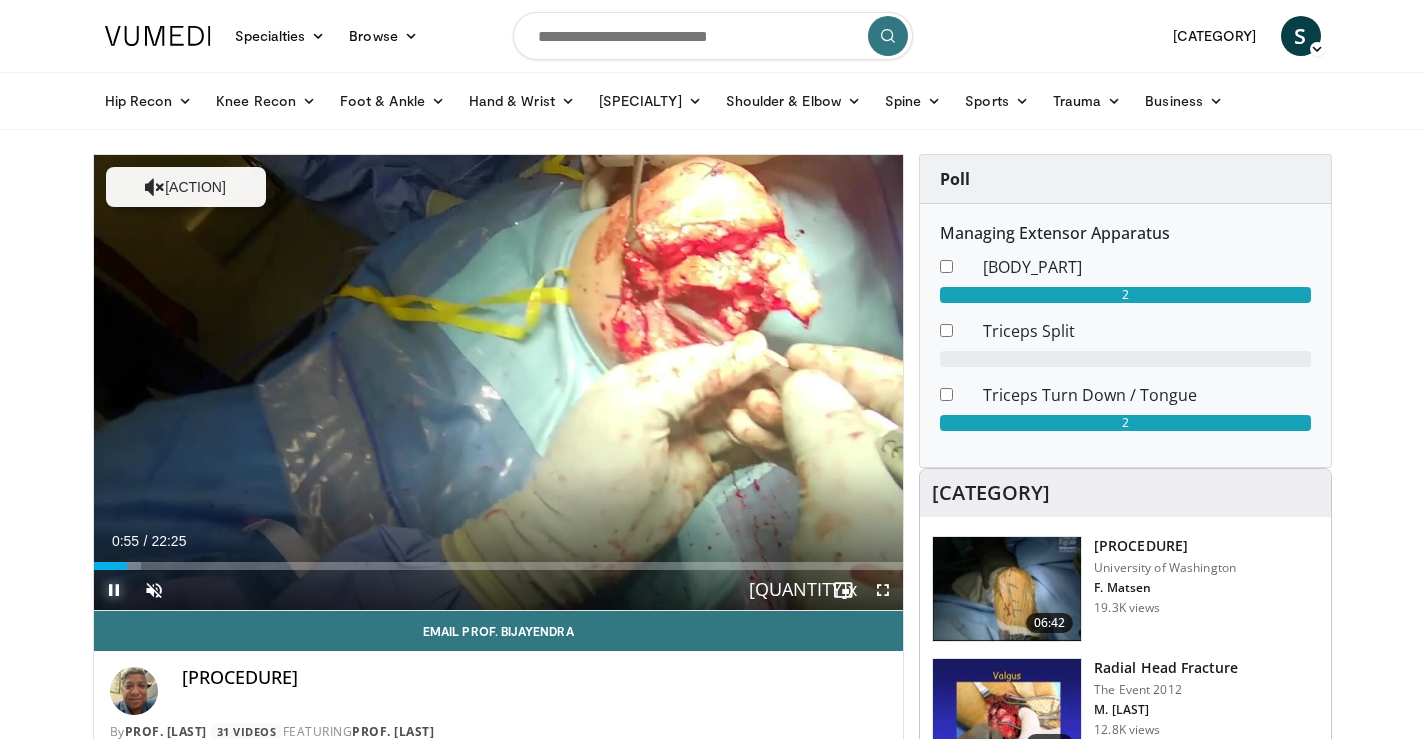 click at bounding box center [114, 590] 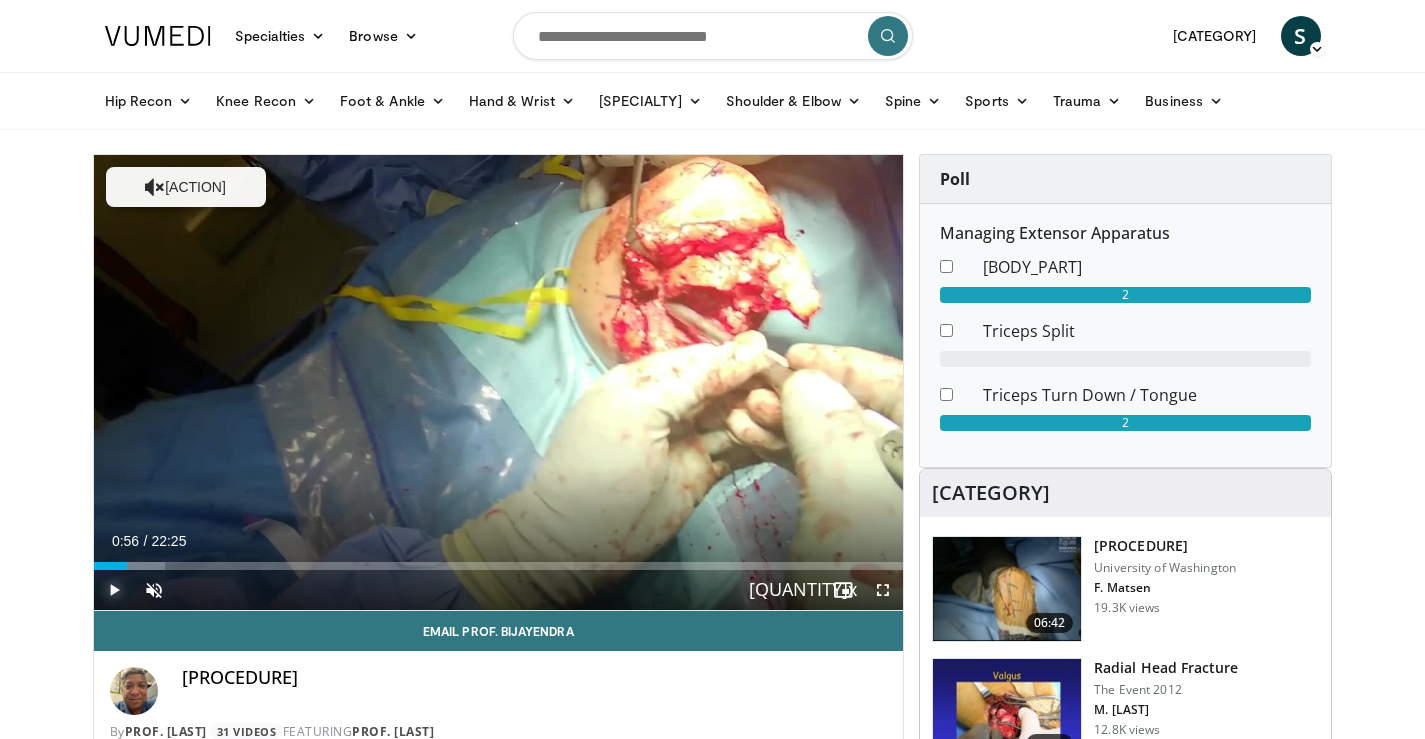click at bounding box center [114, 590] 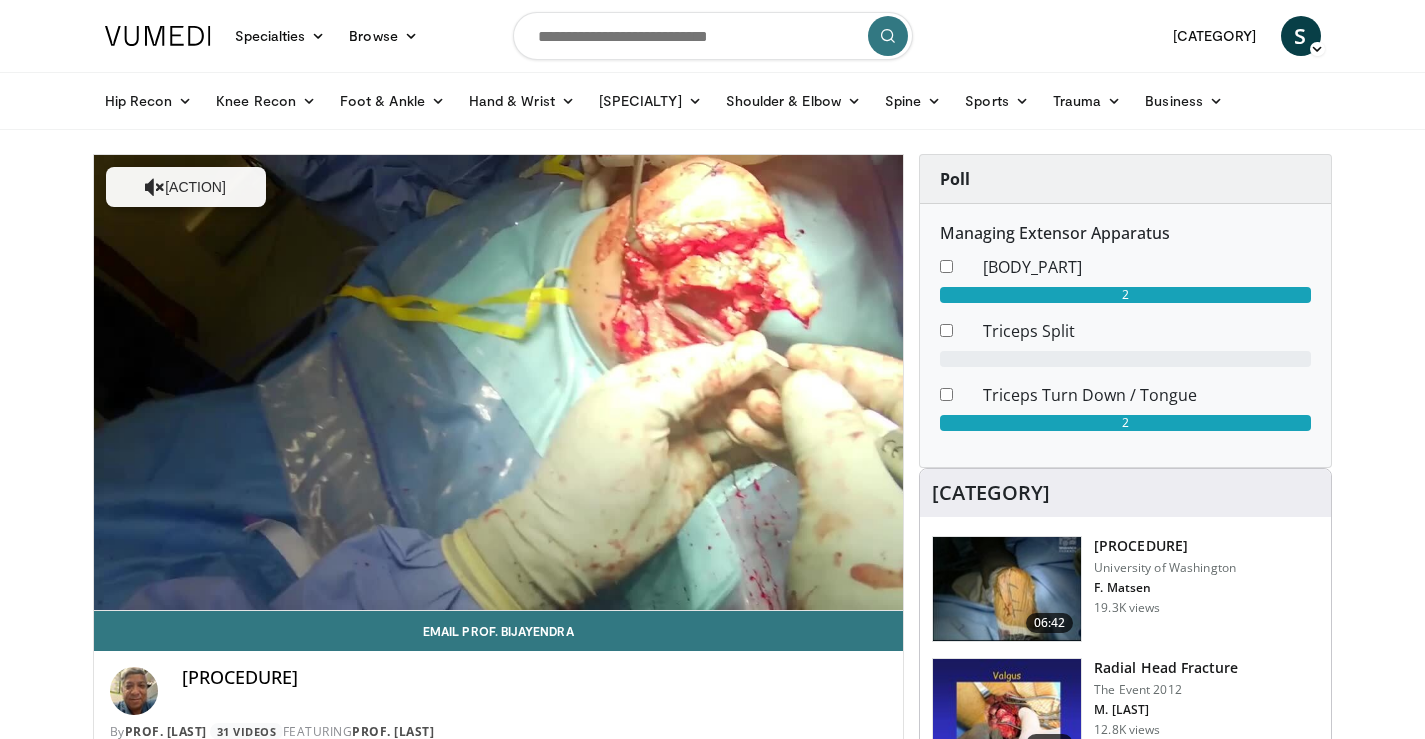 click on "Specialties
Adult & Family Medicine
Allergy, Asthma, Immunology
Anesthesiology
Cardiology
Dental
Dermatology
Endocrinology
Gastroenterology & Hepatology
General Surgery
Hematology & Oncology
Infectious Disease
Nephrology
Neurology
Neurosurgery
Obstetrics & Gynecology
Ophthalmology
Oral Maxillofacial
Orthopaedics
Otolaryngology
Pediatrics
Plastic Surgery
Podiatry
Psychiatry
Pulmonology
Radiation Oncology
Radiology
Rheumatology
Urology" at bounding box center (712, 1591) 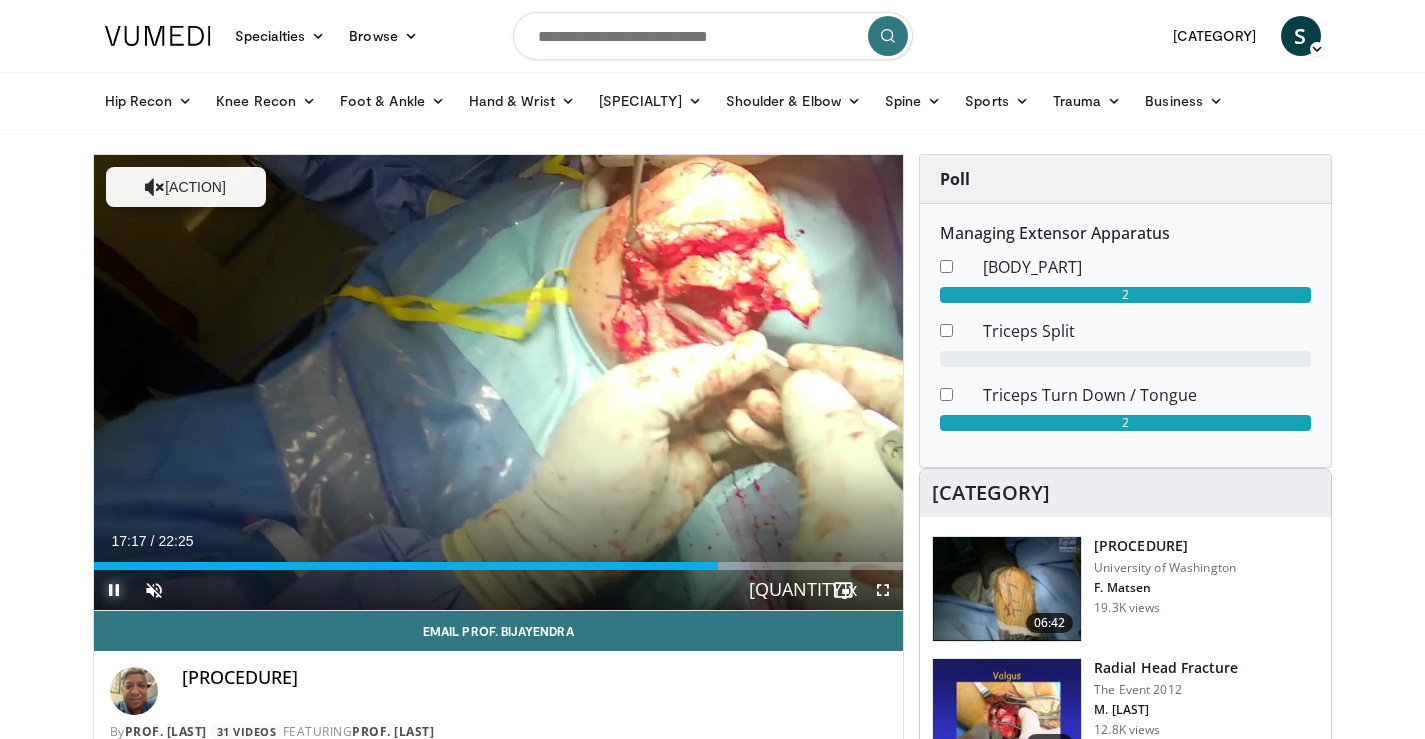 click at bounding box center [114, 590] 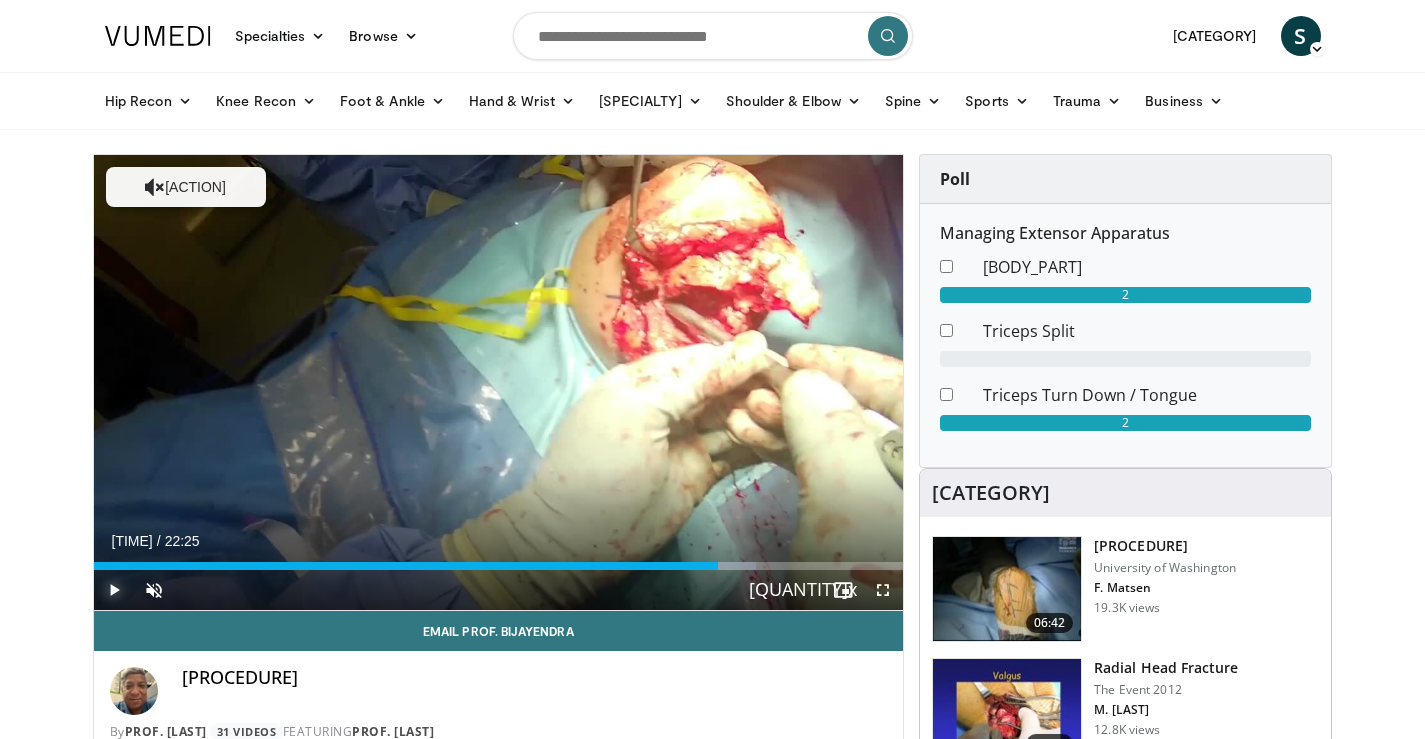 click at bounding box center [114, 590] 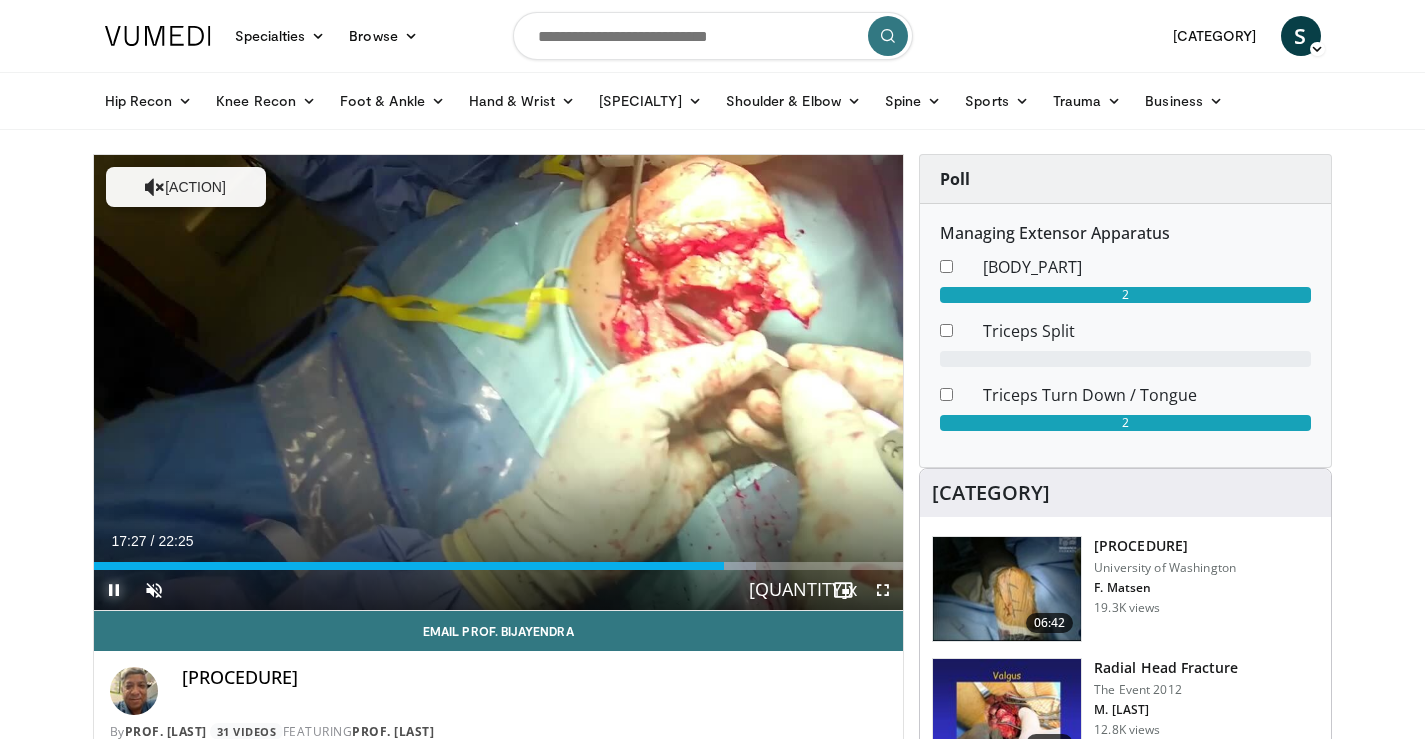 click at bounding box center [114, 590] 